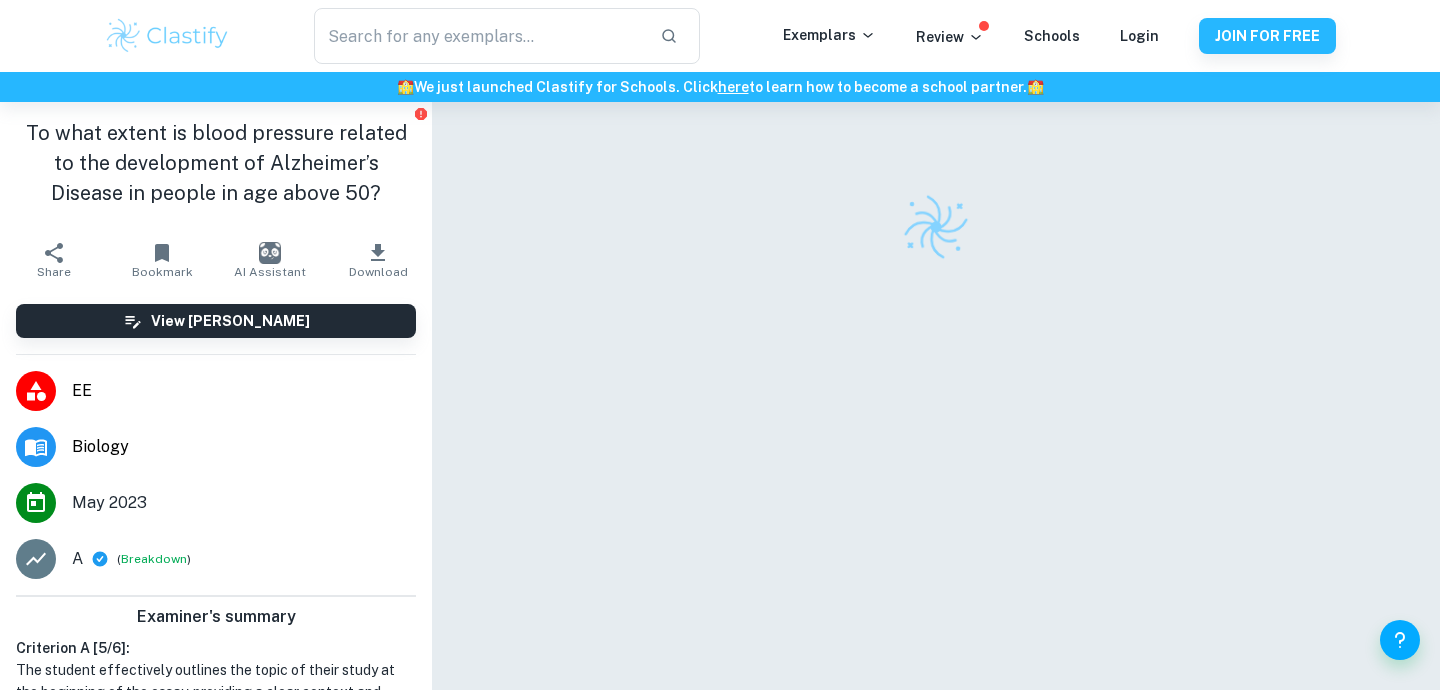 scroll, scrollTop: 0, scrollLeft: 0, axis: both 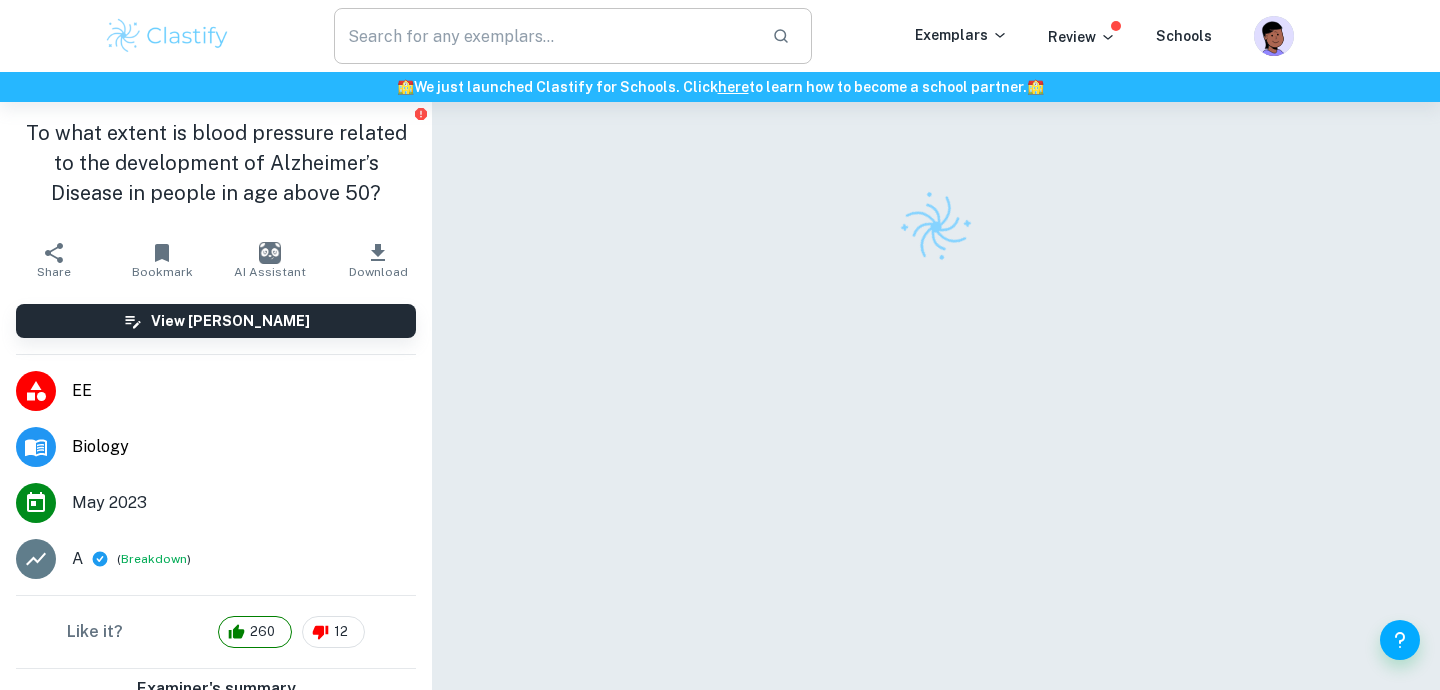 click at bounding box center (545, 36) 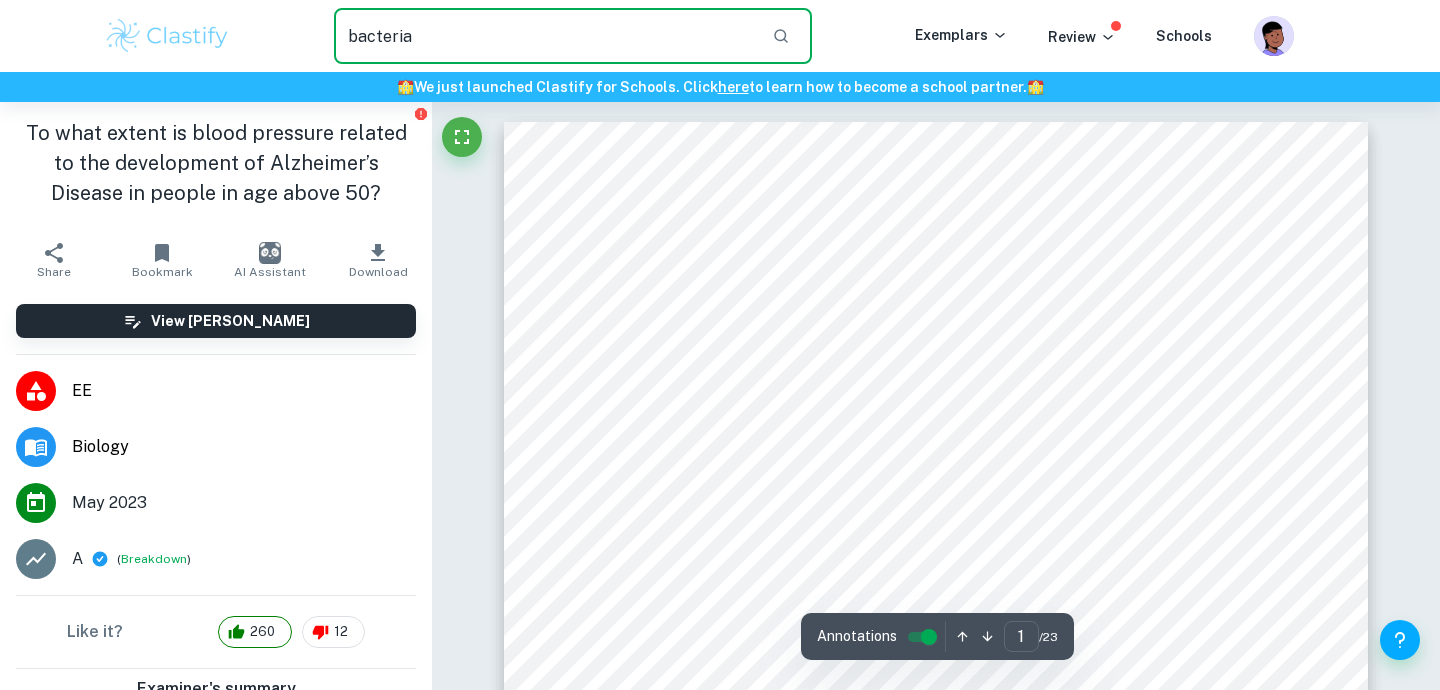 type on "bacteria" 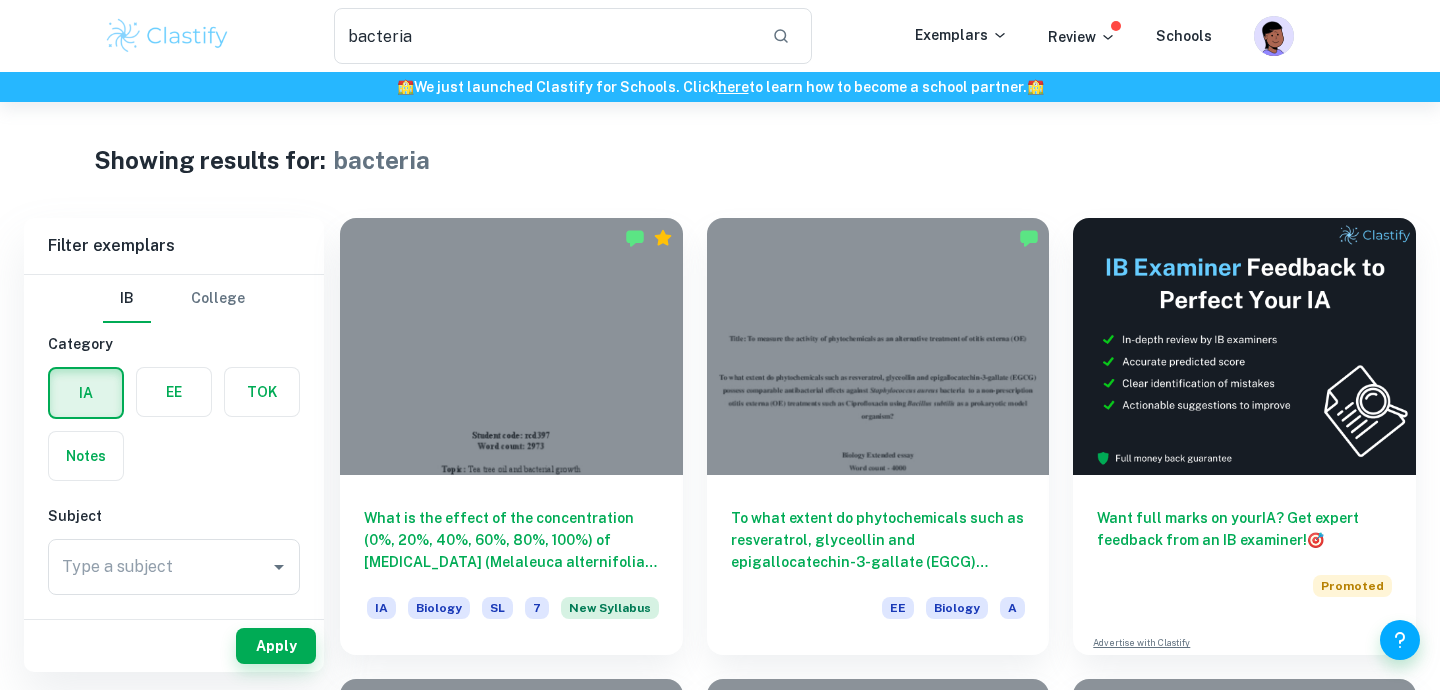 click at bounding box center (174, 392) 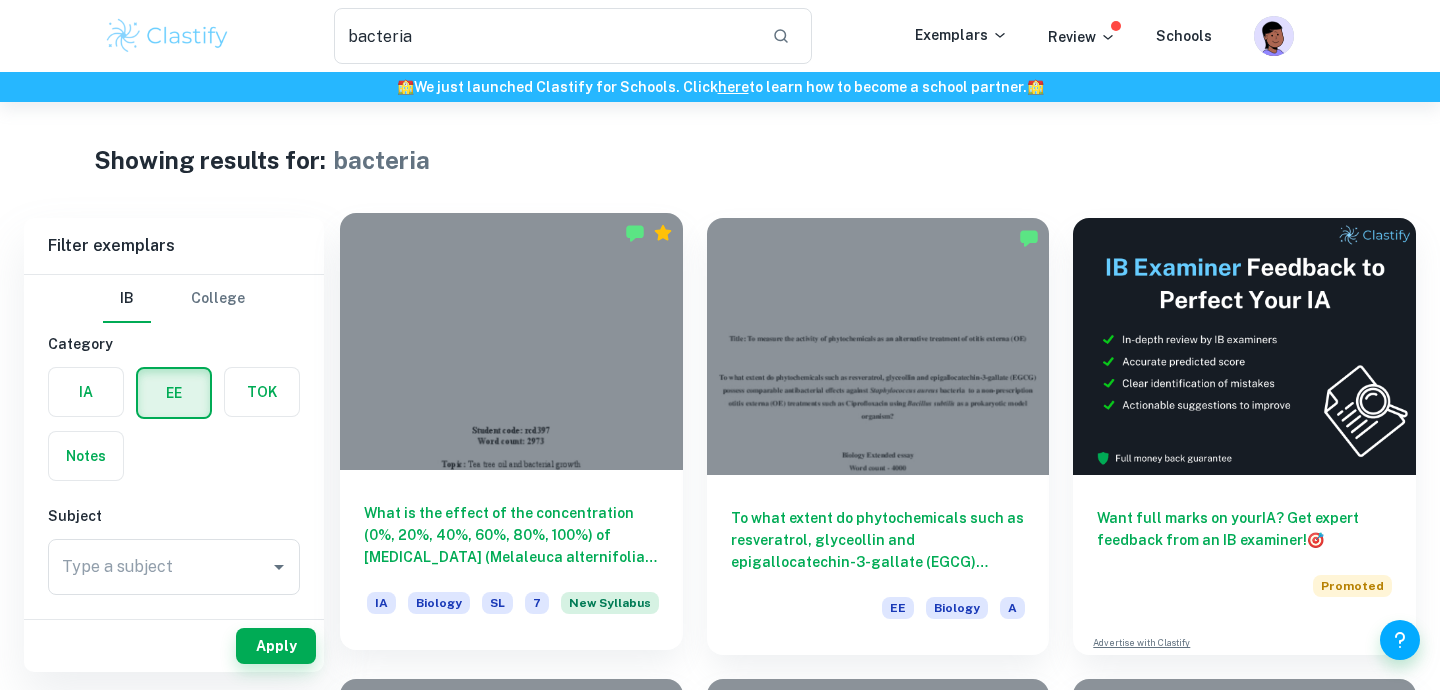 click on "What is the effect of the concentration (0%, 20%, 40%, 60%, 80%, 100%) of [MEDICAL_DATA] (Melaleuca alternifolia) oil on the growth of bacteria (non-pathogenic DH5- Alpha Escherichia coli) measured in the diameter of the inhibition zone around the paper disc?" at bounding box center (511, 535) 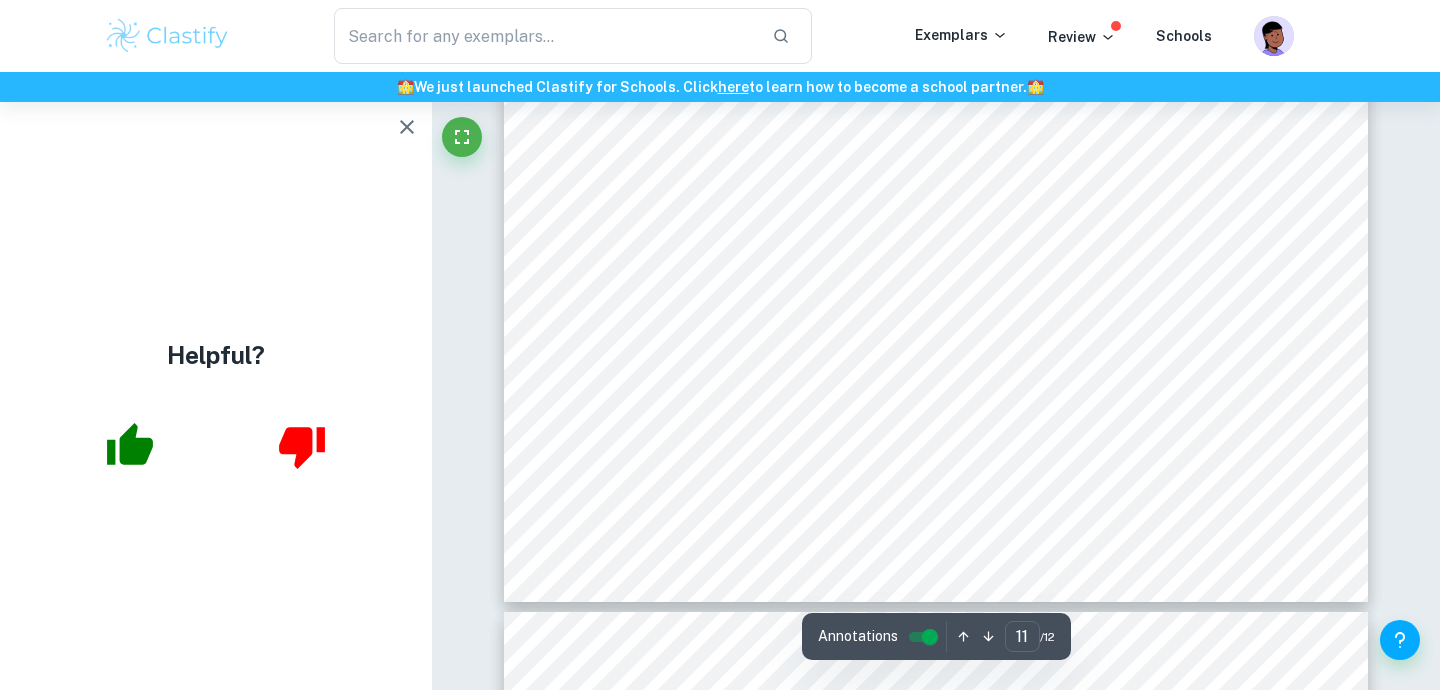 scroll, scrollTop: 13442, scrollLeft: 0, axis: vertical 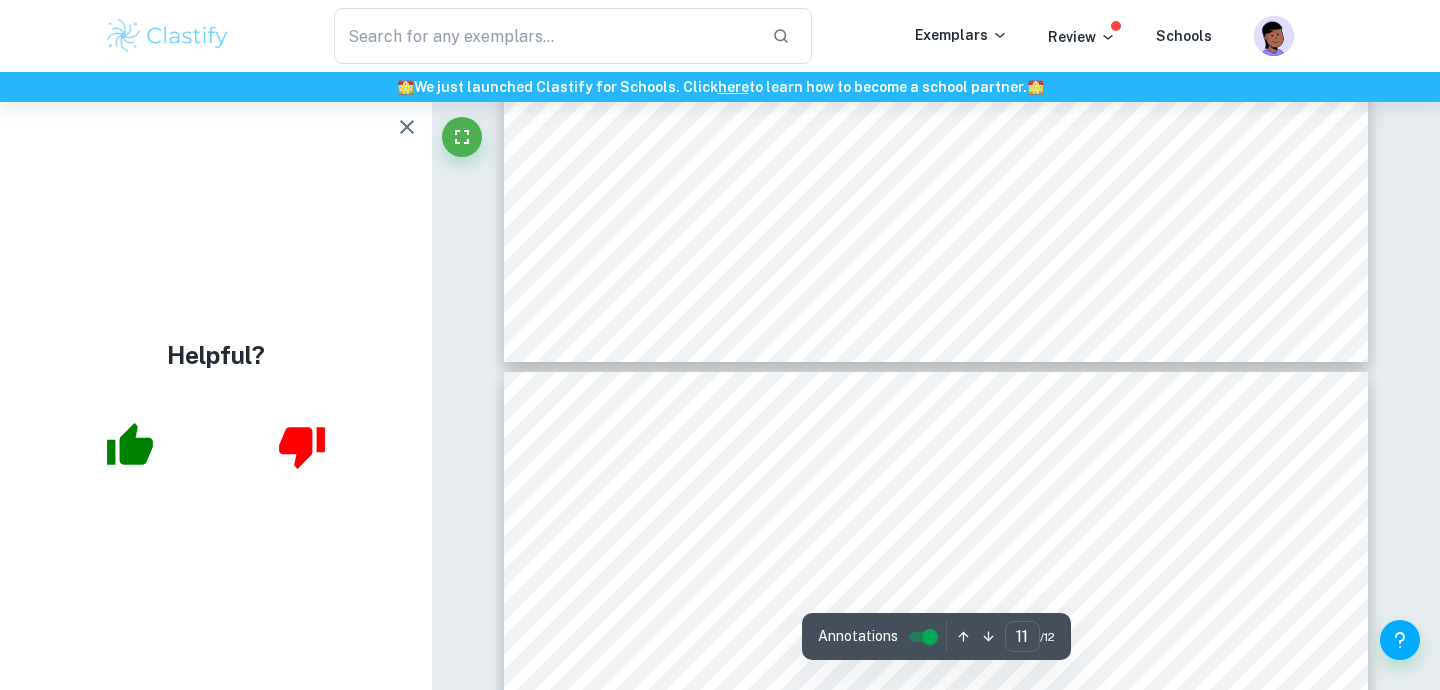 click 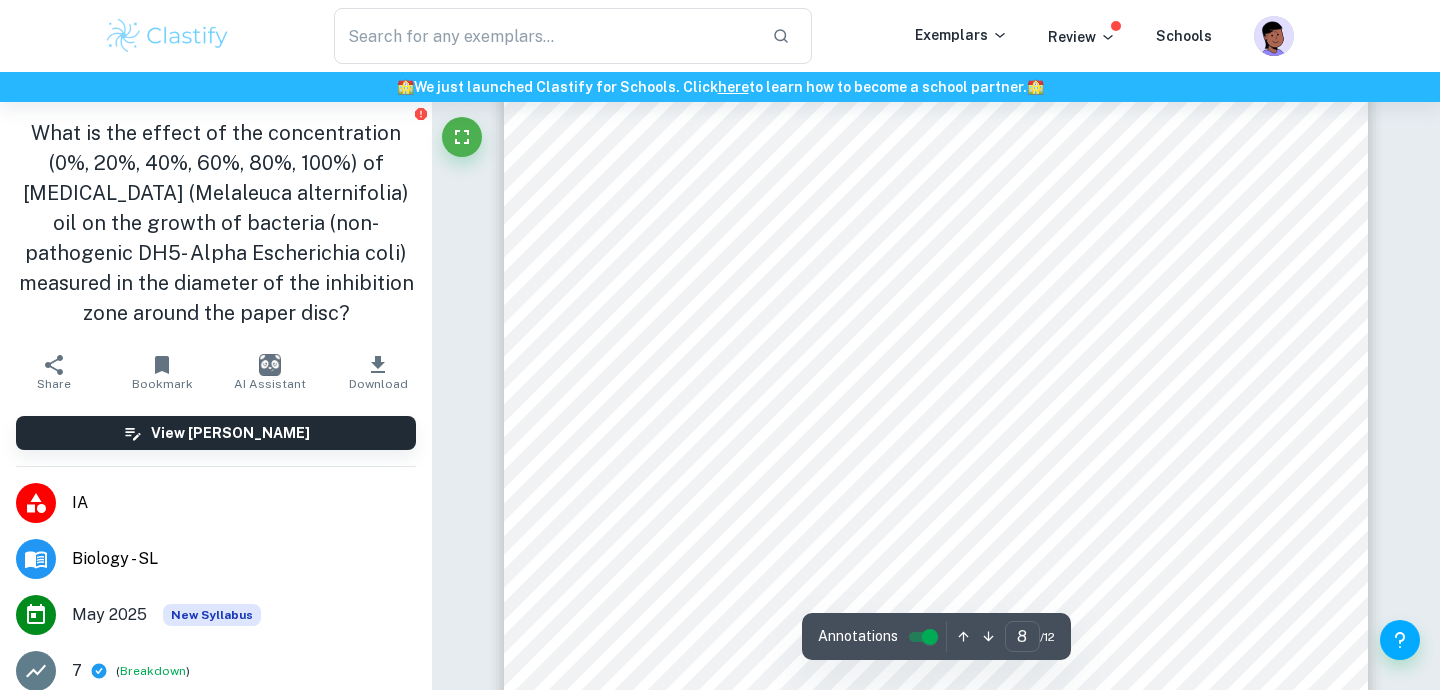 type on "7" 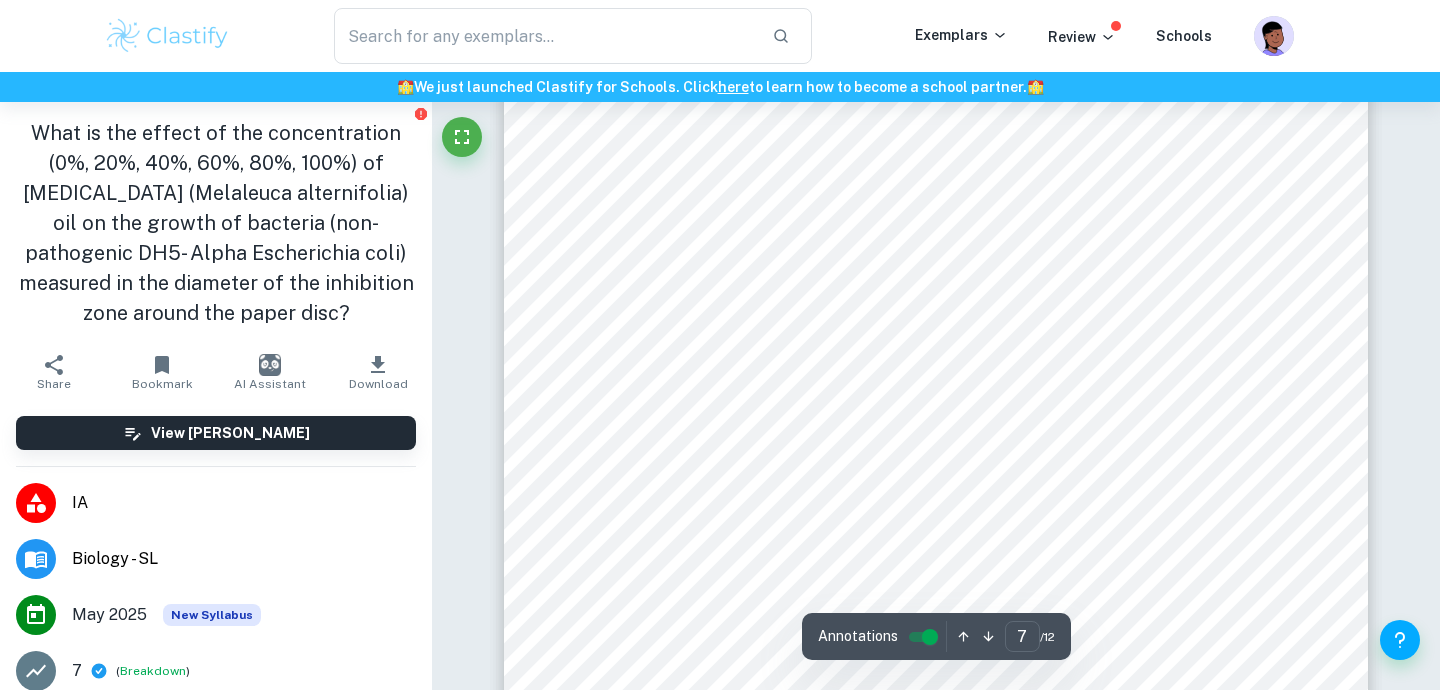 scroll, scrollTop: 7625, scrollLeft: 0, axis: vertical 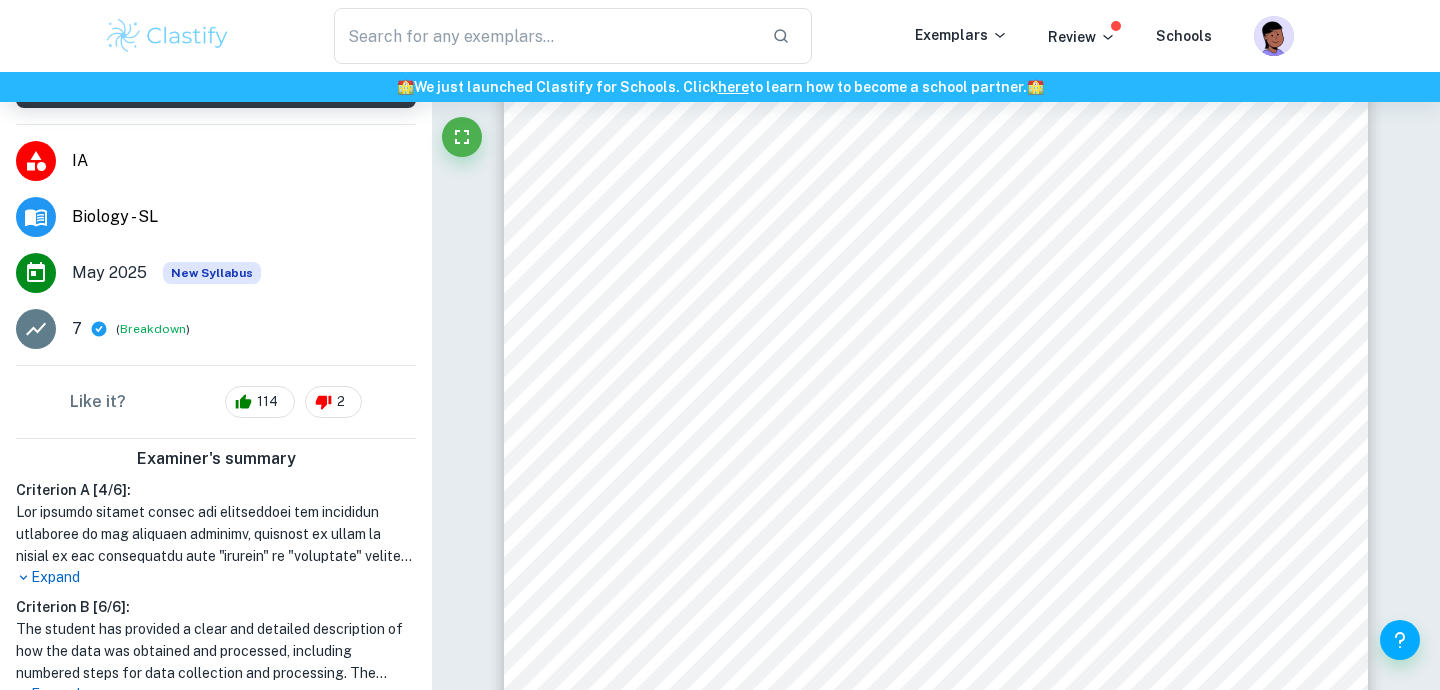 type on "bacteria" 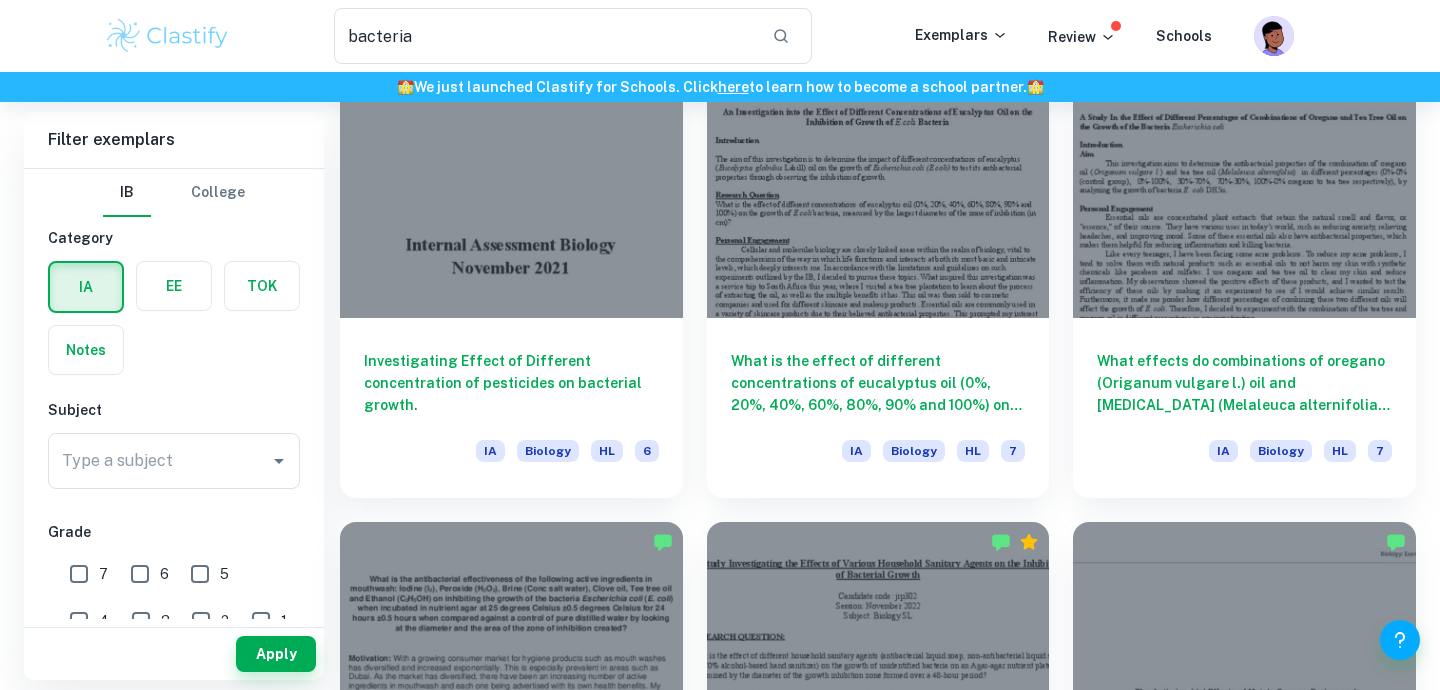 scroll, scrollTop: 645, scrollLeft: 0, axis: vertical 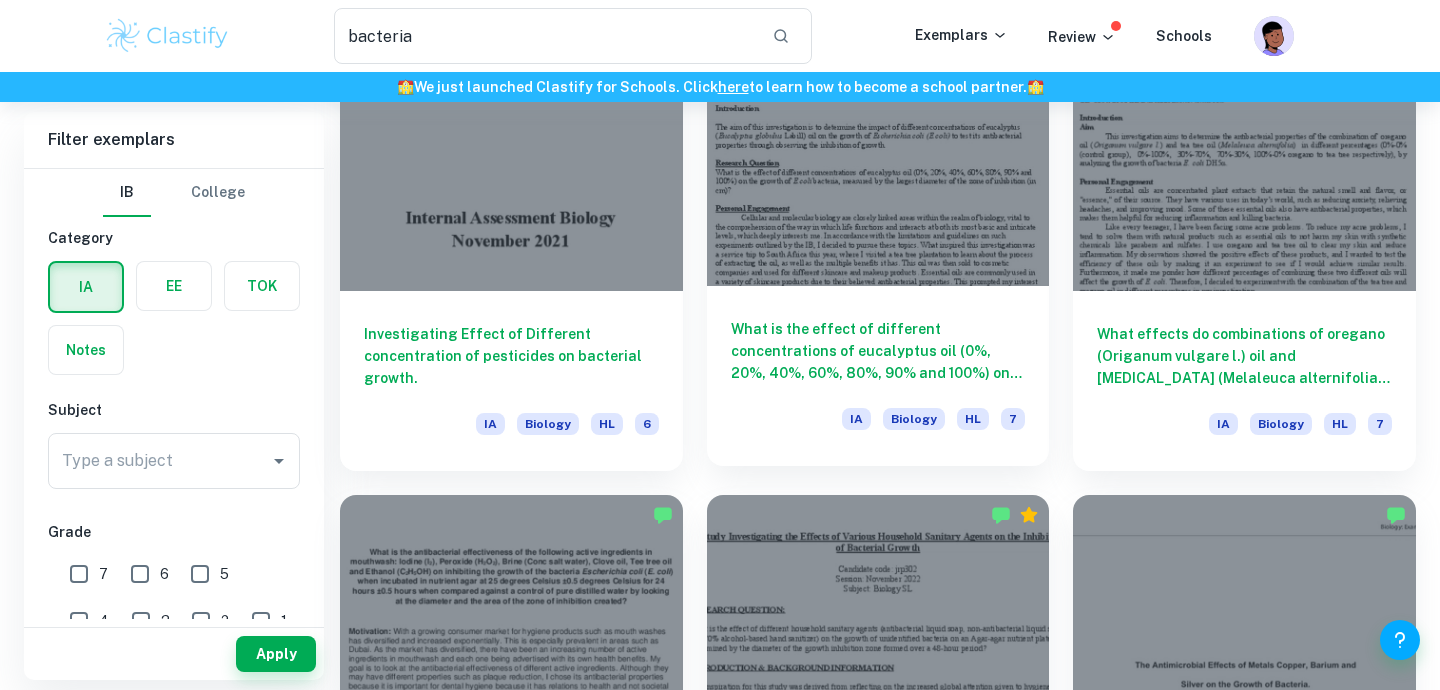 click on "What is the effect of different concentrations of eucalyptus oil (0%, 20%, 40%, 60%, 80%, 90% and 100%) on the growth of [MEDICAL_DATA] bacteria, measured by the largest diameter of the zone of inhibition (in cm)?" at bounding box center [878, 351] 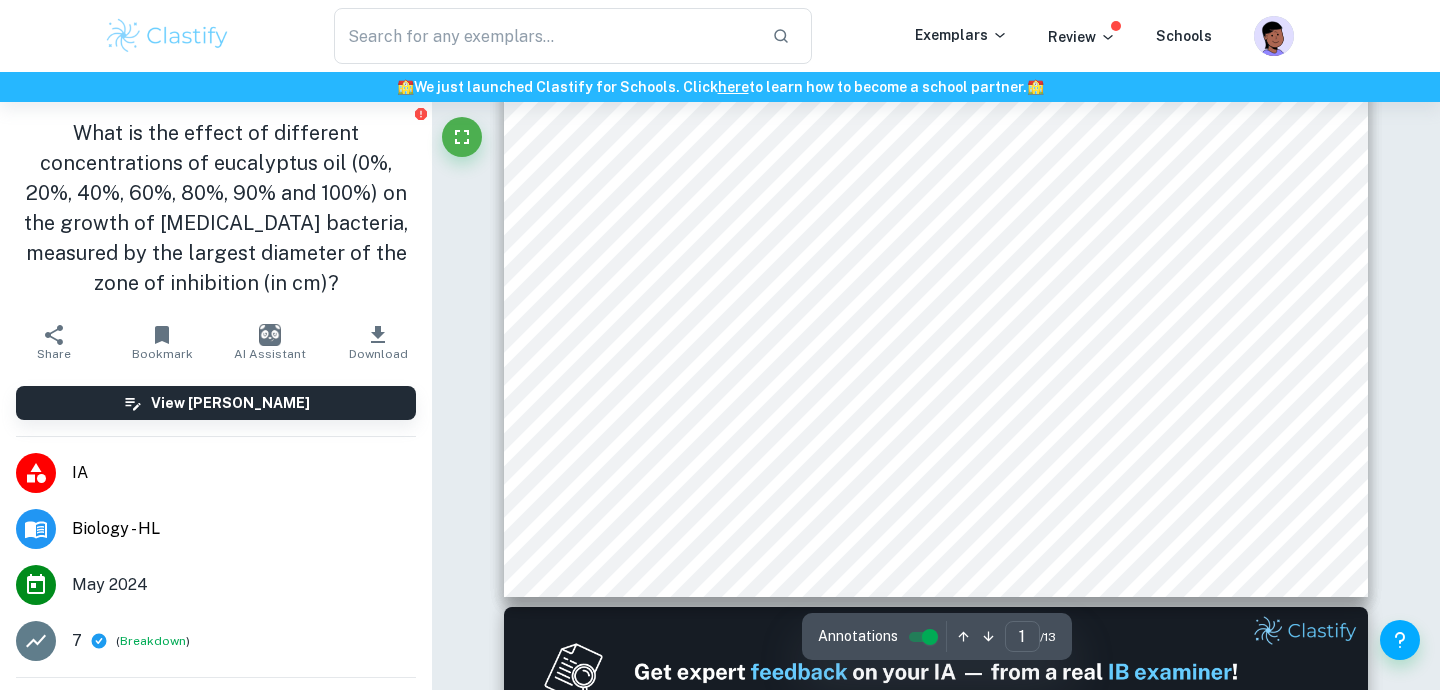 scroll, scrollTop: 821, scrollLeft: 0, axis: vertical 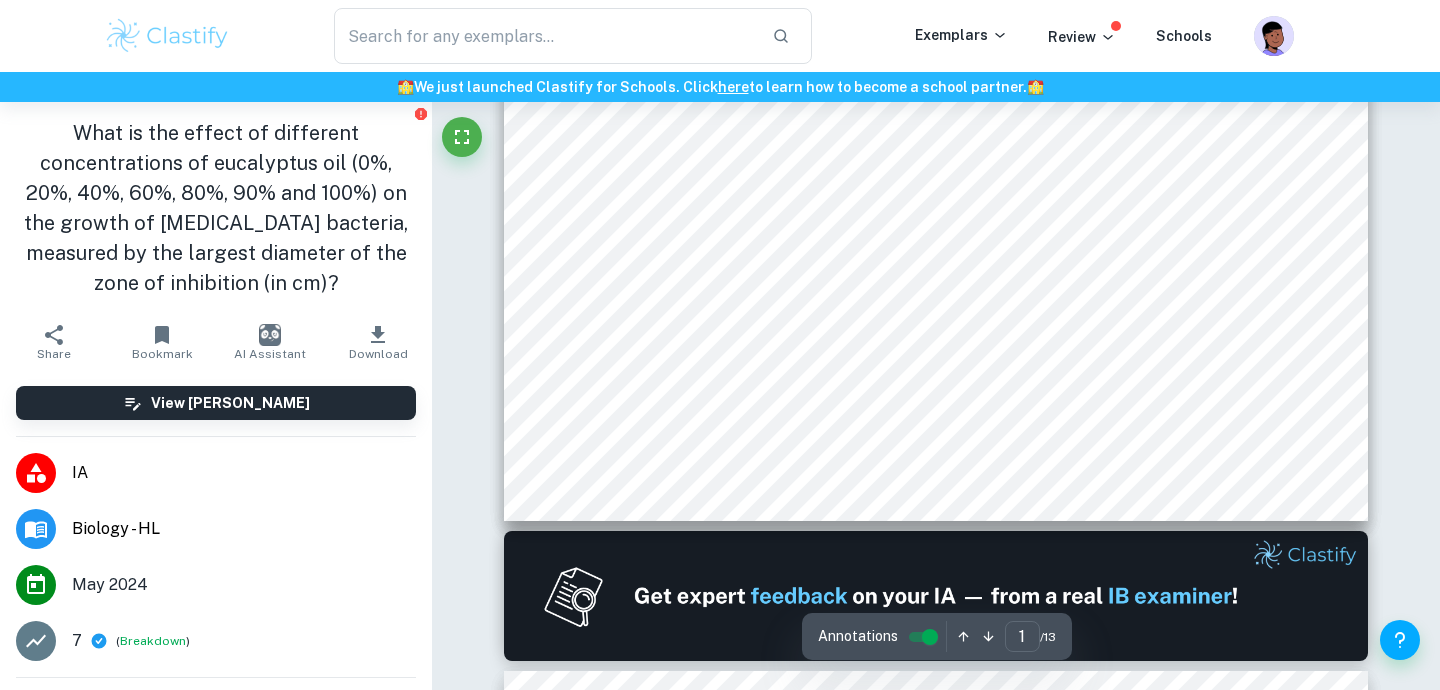 type on "bacteria" 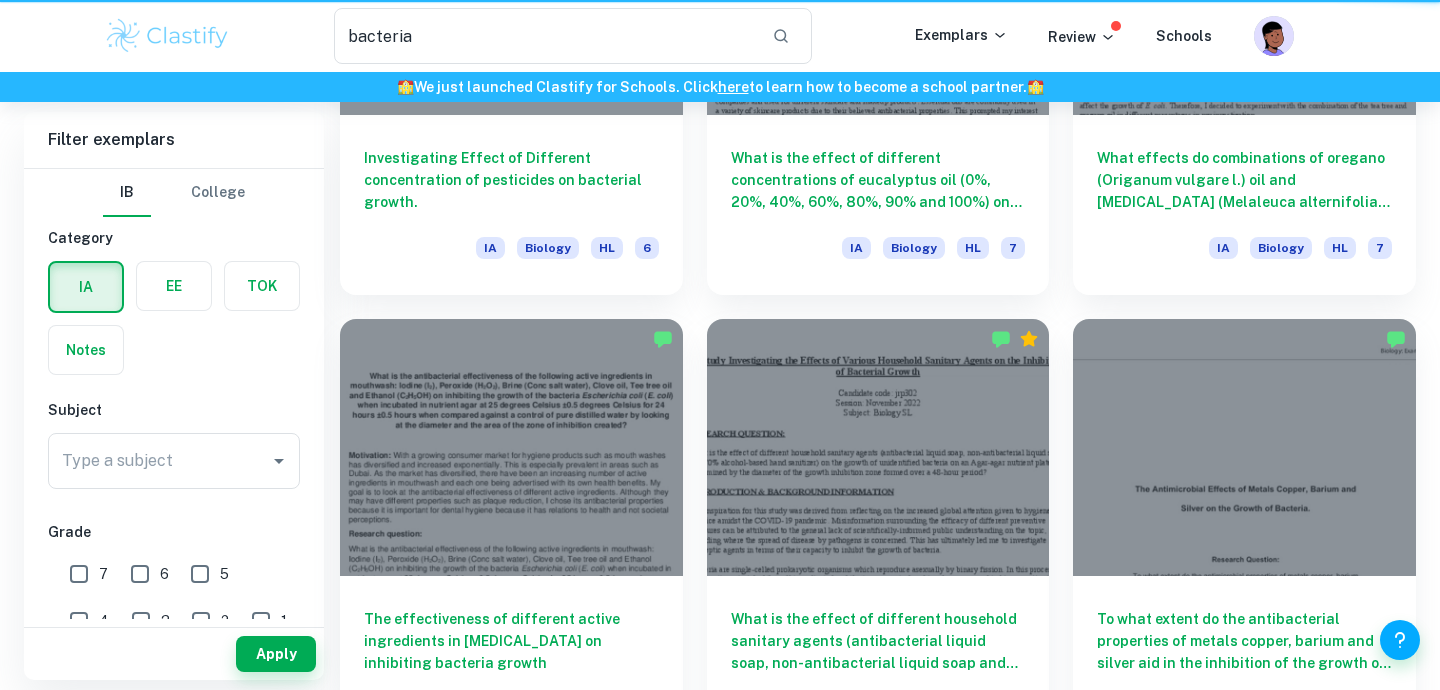 scroll, scrollTop: 645, scrollLeft: 0, axis: vertical 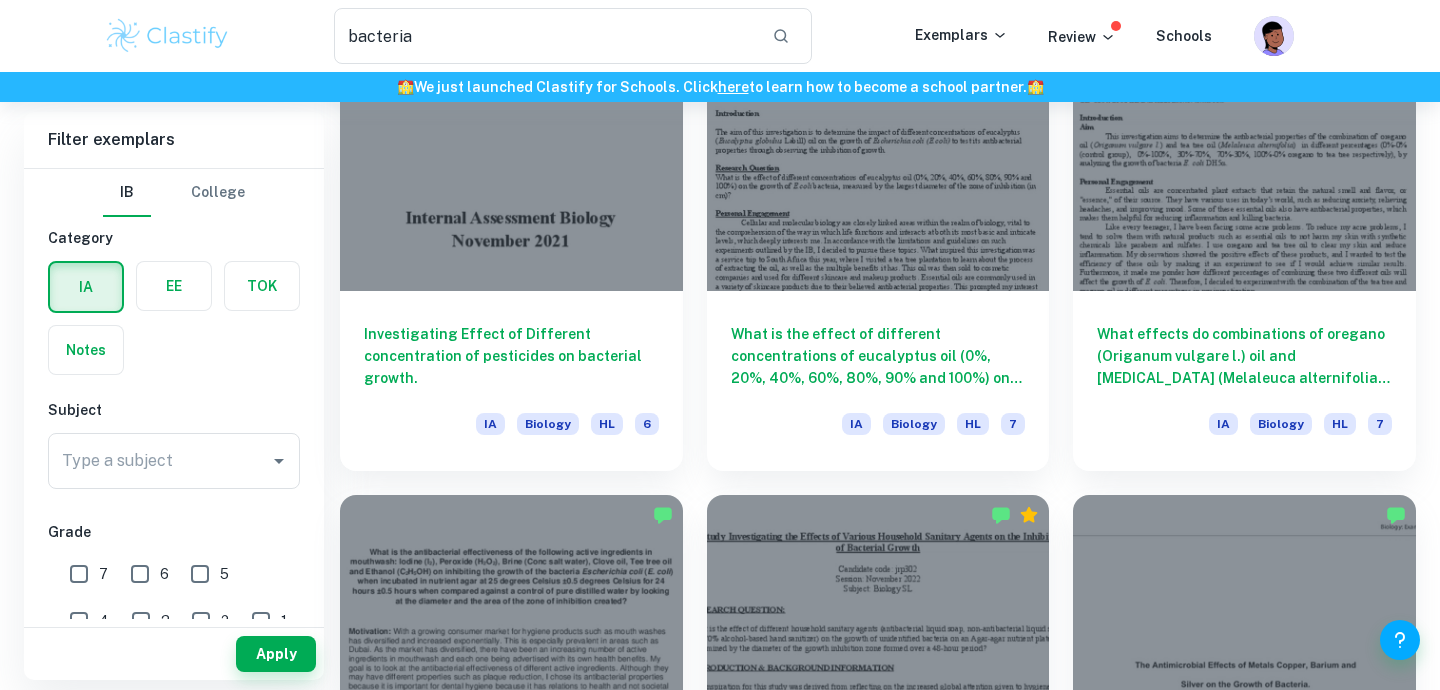 click on "IA EE TOK Notes" at bounding box center [168, 312] 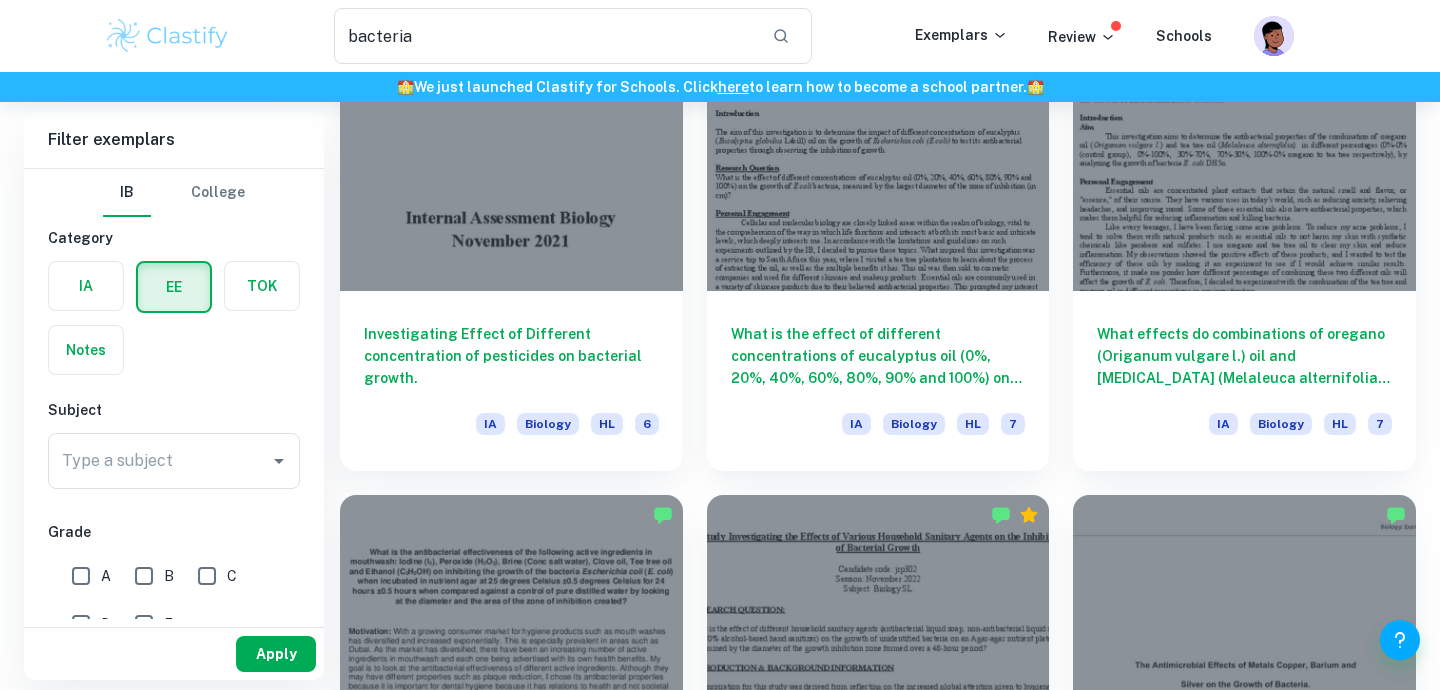 click on "Apply" at bounding box center (276, 654) 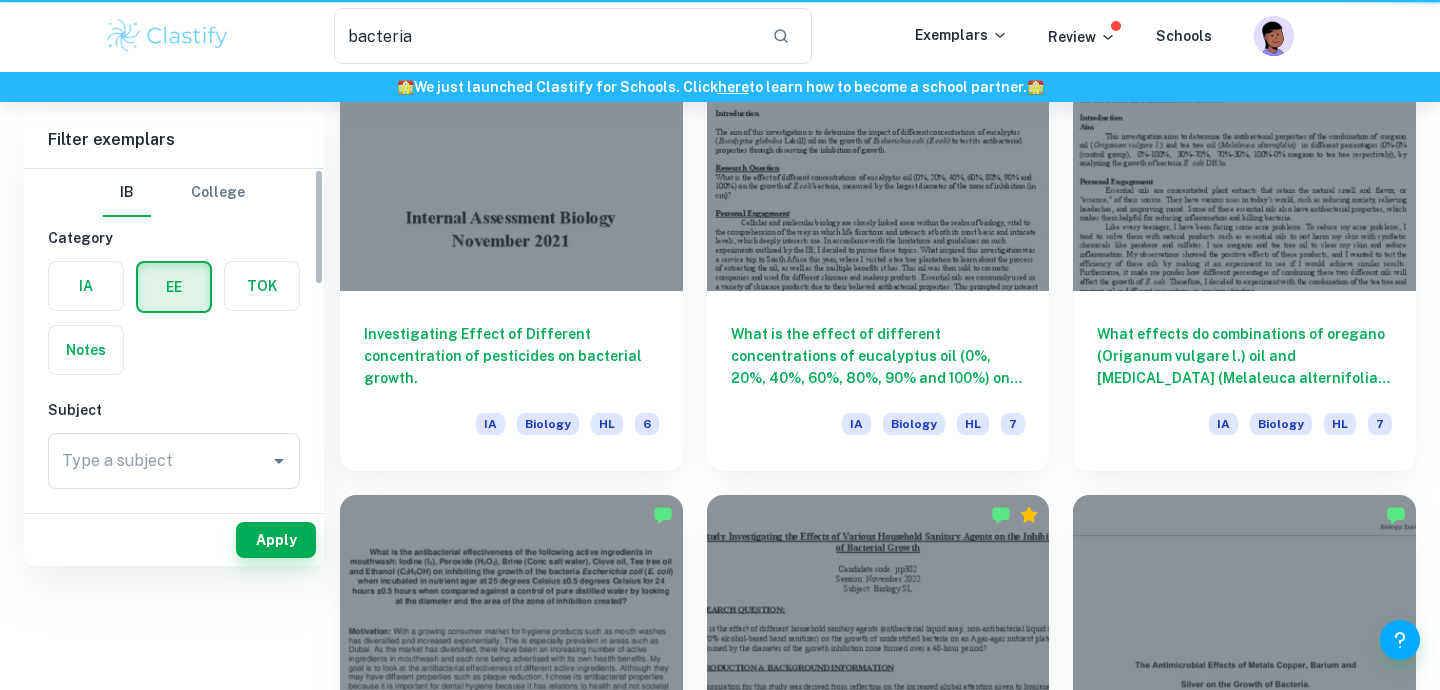 scroll, scrollTop: 0, scrollLeft: 0, axis: both 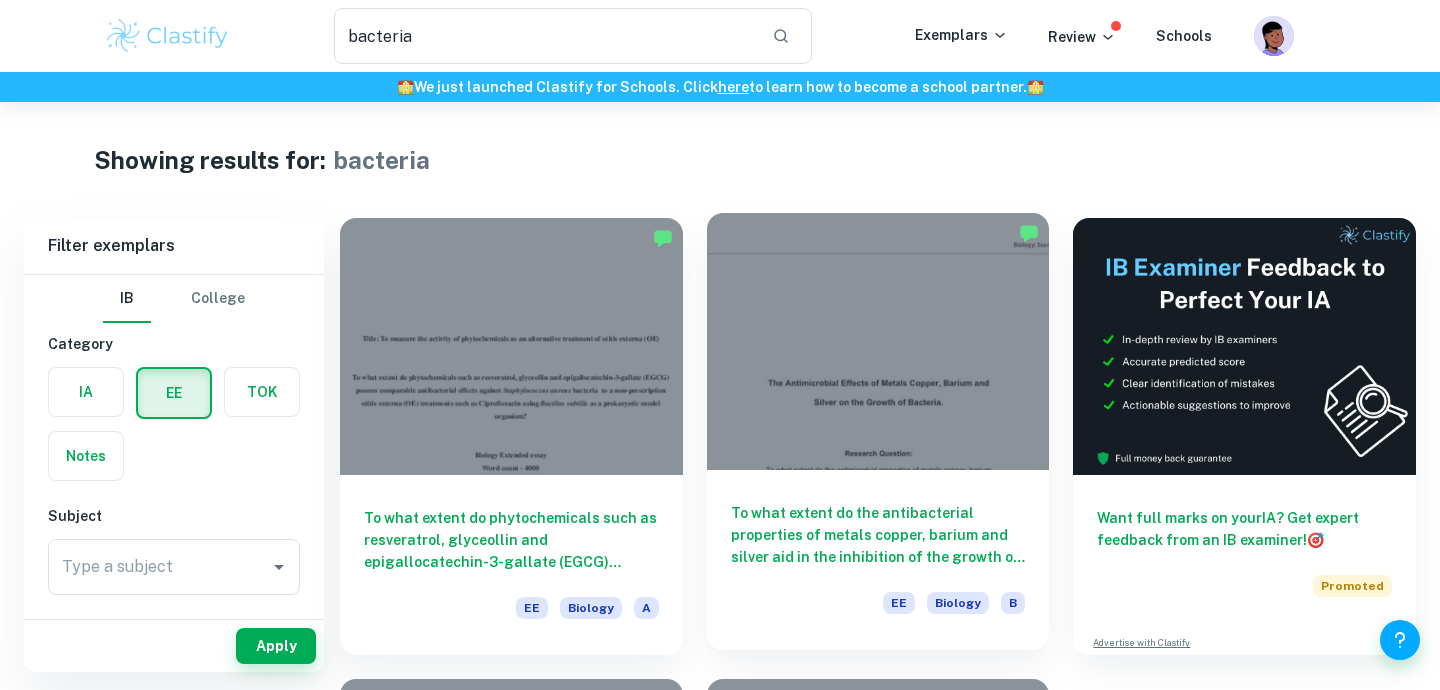 click on "To what extent do the antibacterial properties of metals copper, barium and silver aid in the inhibition of the growth of bacteria Staphylocollucus albus?" at bounding box center [878, 535] 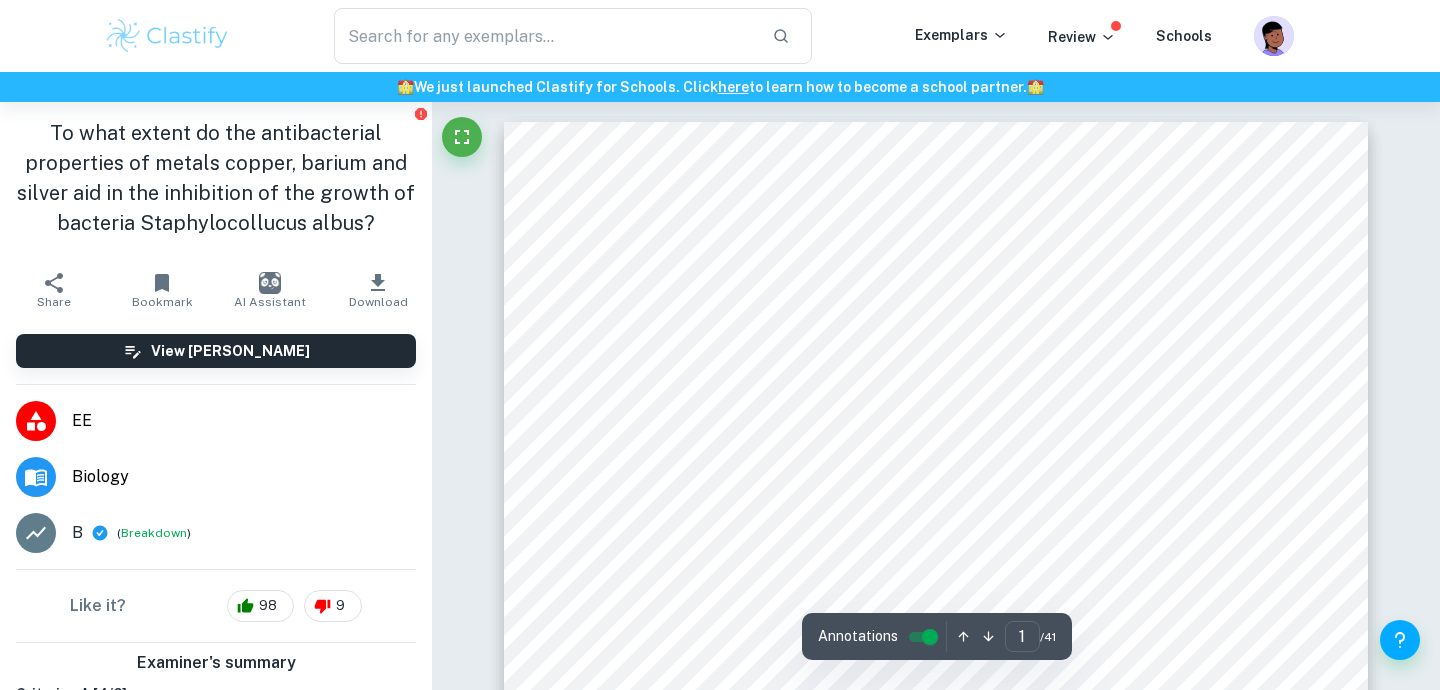 scroll, scrollTop: 529, scrollLeft: 0, axis: vertical 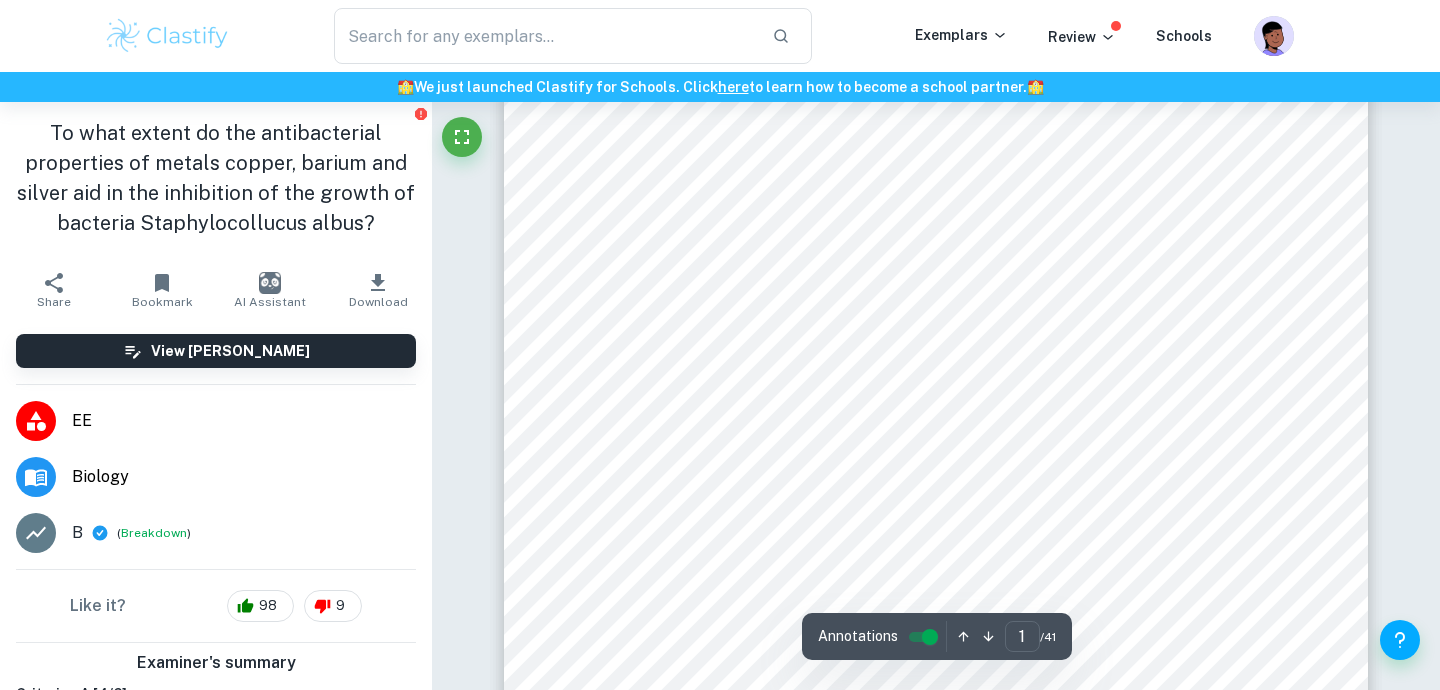 type on "bacteria" 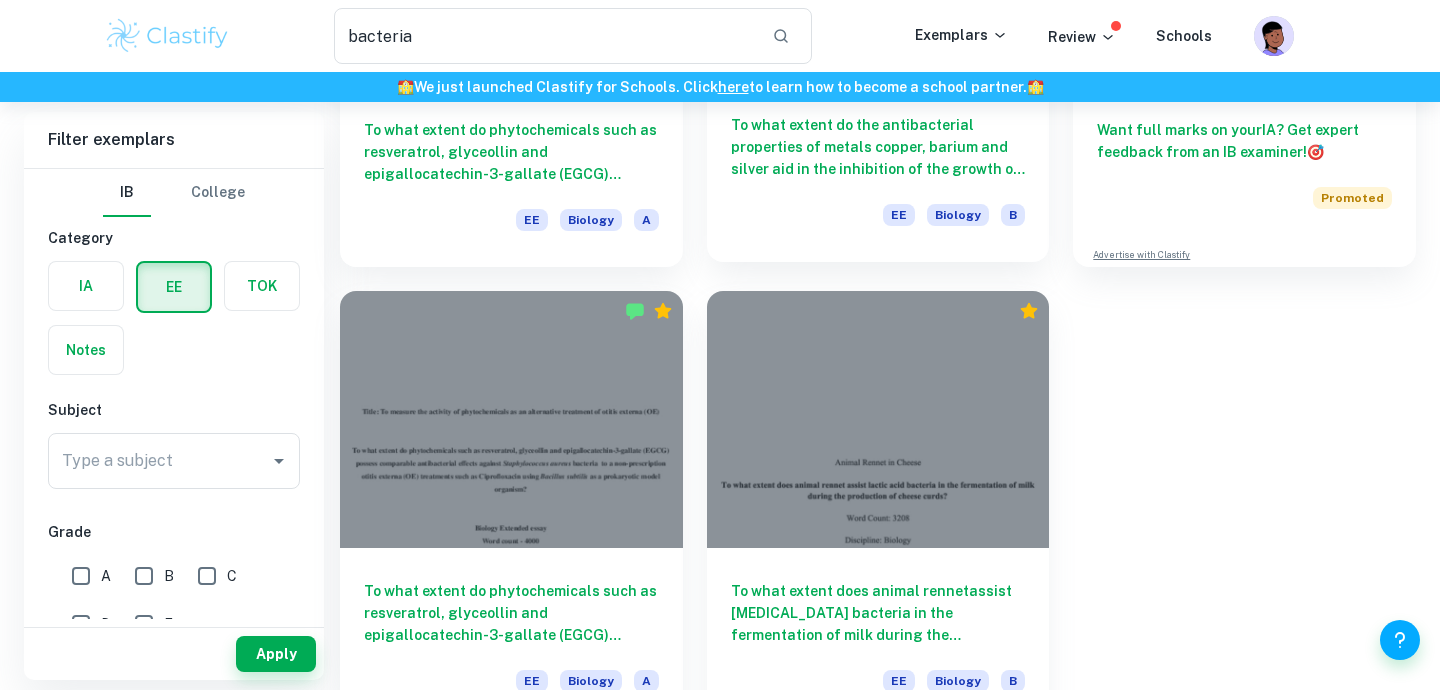 scroll, scrollTop: 426, scrollLeft: 0, axis: vertical 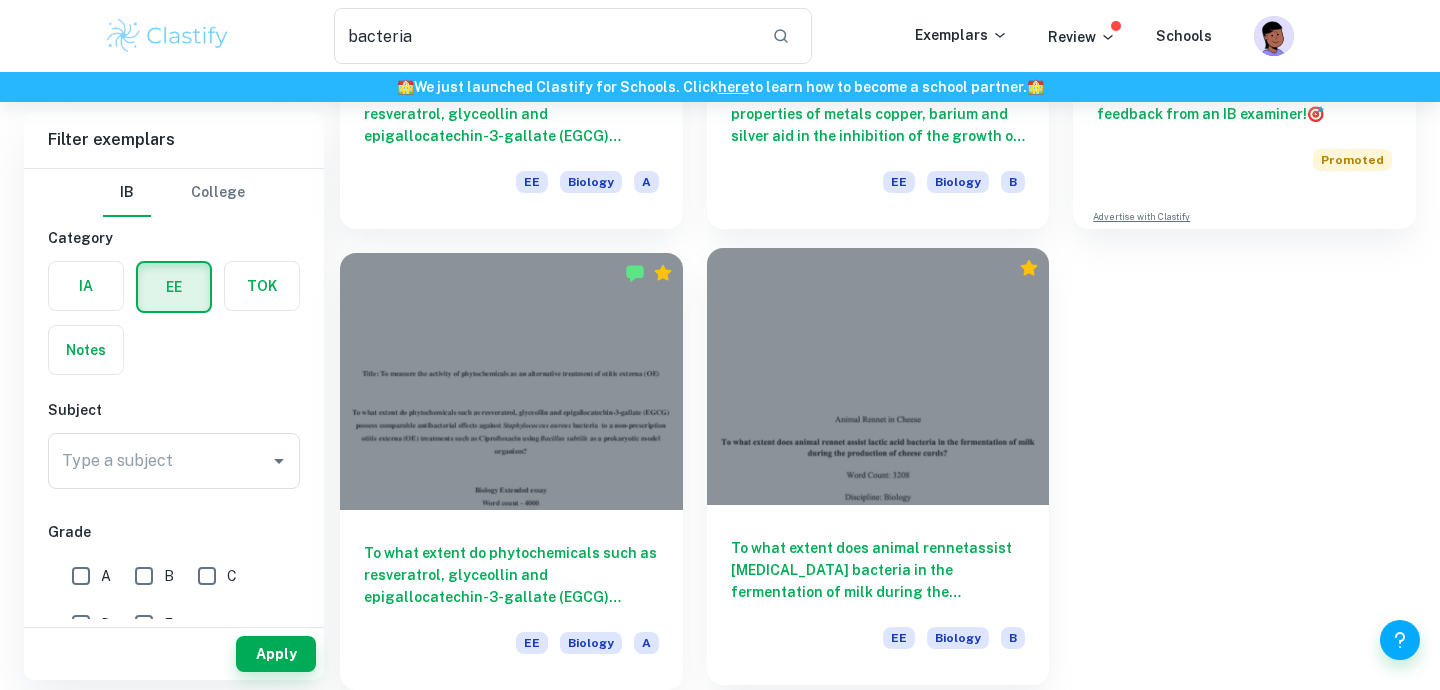 click on "To what extent does animal rennetassist [MEDICAL_DATA] bacteria in the fermentation of milk during the production of cheese curds?" at bounding box center [878, 570] 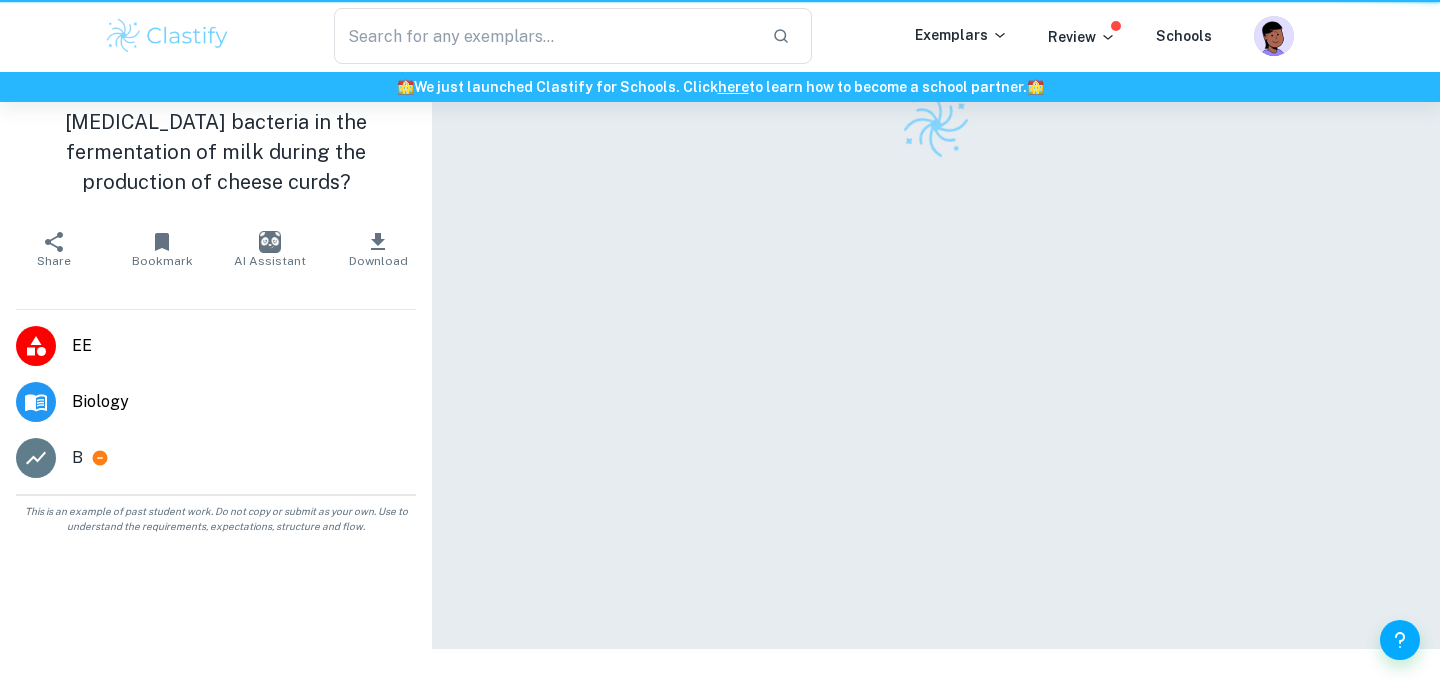 scroll, scrollTop: 0, scrollLeft: 0, axis: both 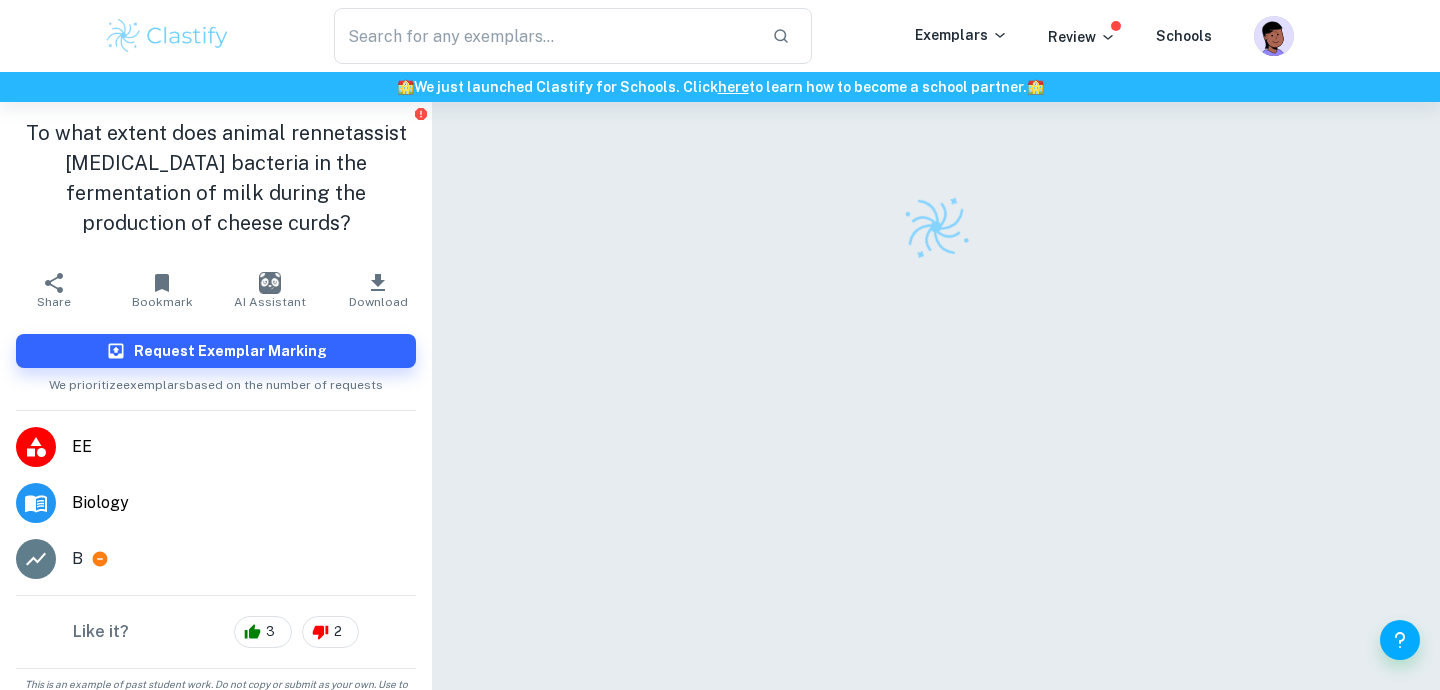 type on "bacteria" 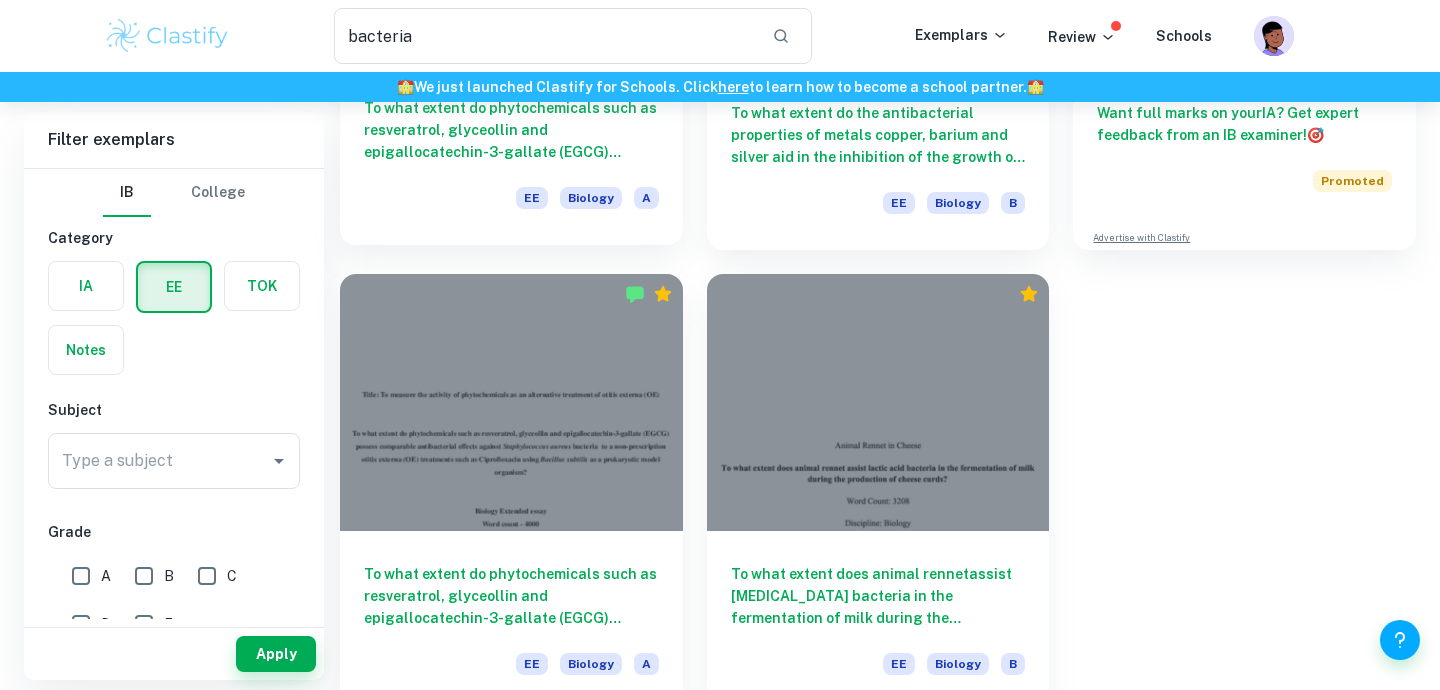 scroll, scrollTop: 331, scrollLeft: 0, axis: vertical 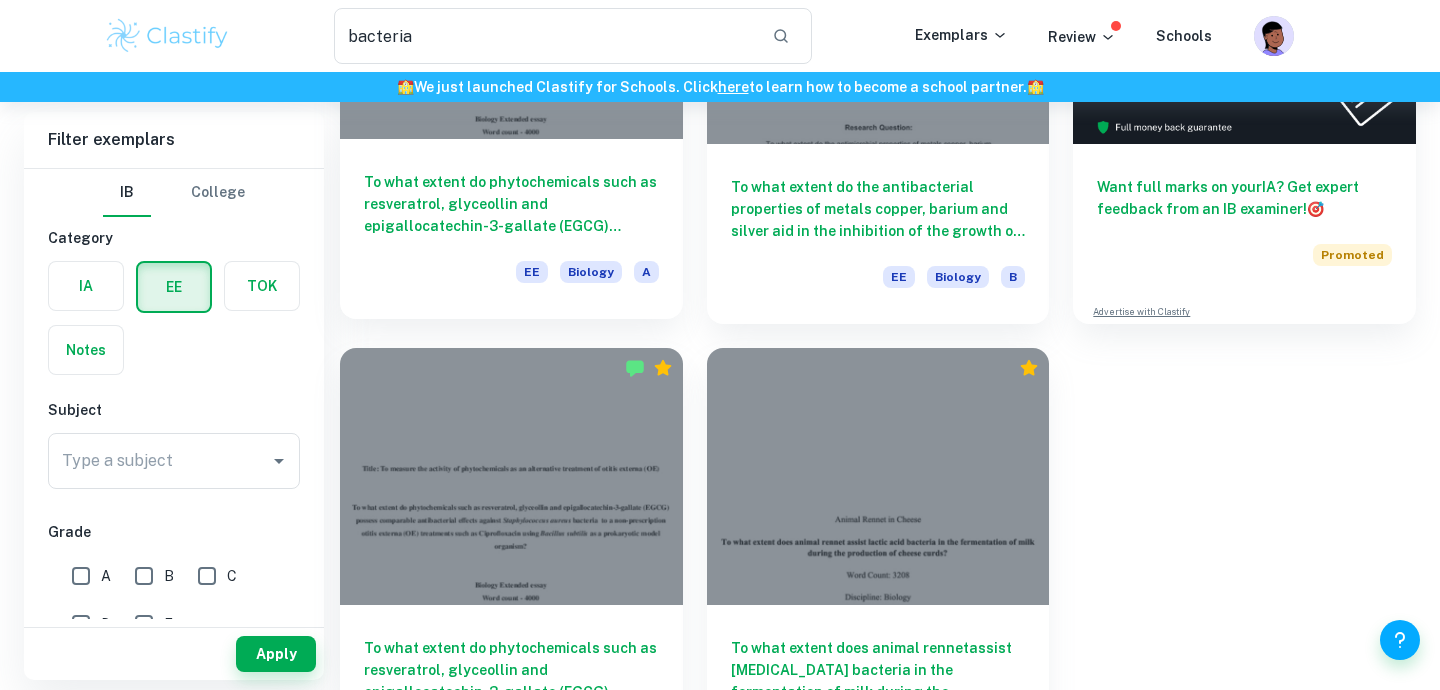 click on "To what extent do phytochemicals such as resveratrol, glyceollin and epigallocatechin-3-gallate (EGCG) possess comparable antibacterial effects against [MEDICAL_DATA] bacteria  to a non-prescription [MEDICAL_DATA] (OE) treatments such as [MEDICAL_DATA] using Bacillus subtilis as a prokaryotic model organism?" at bounding box center (511, 204) 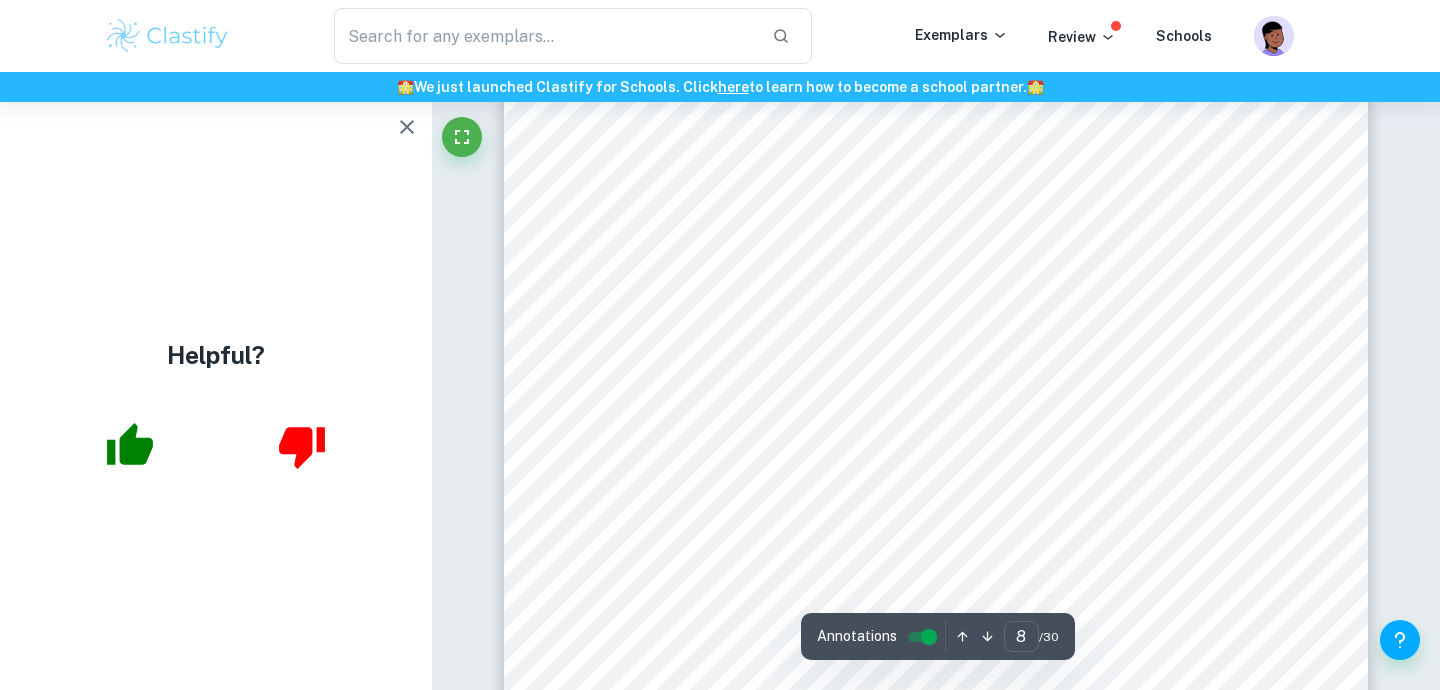 scroll, scrollTop: 9253, scrollLeft: 0, axis: vertical 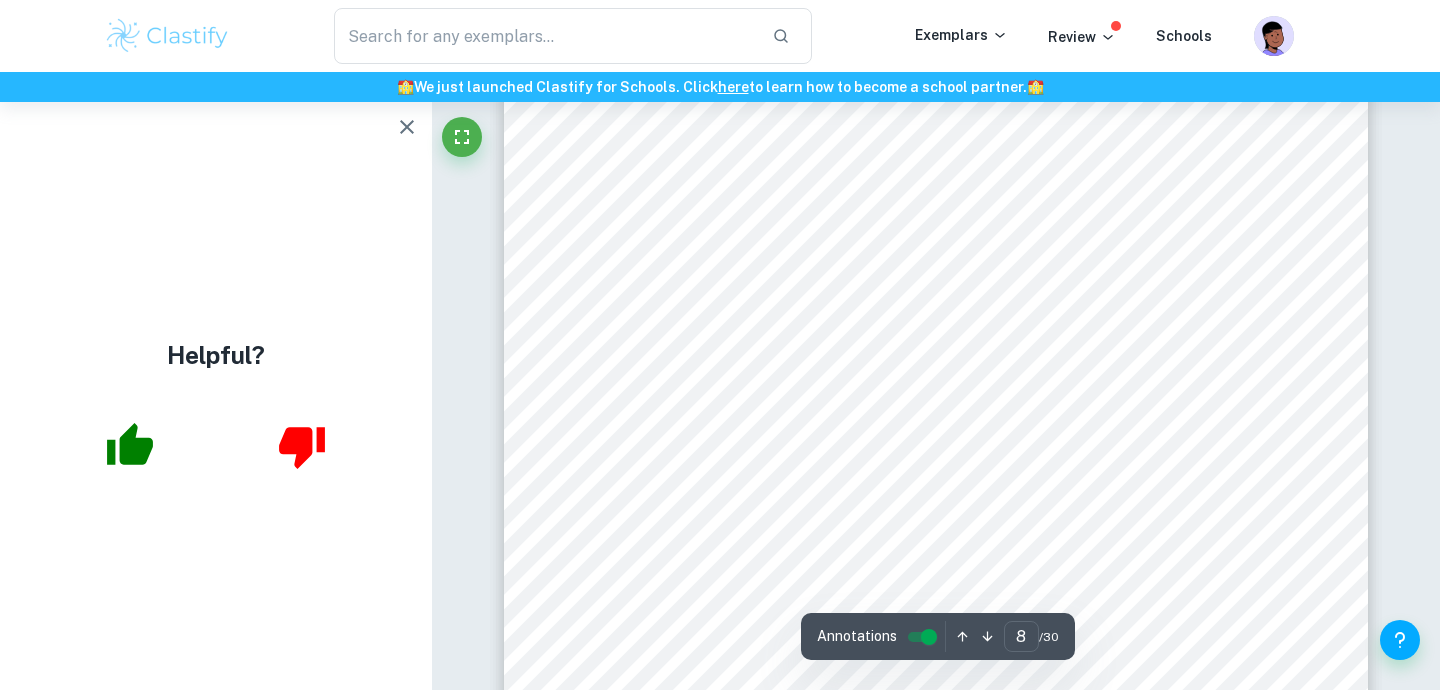 click 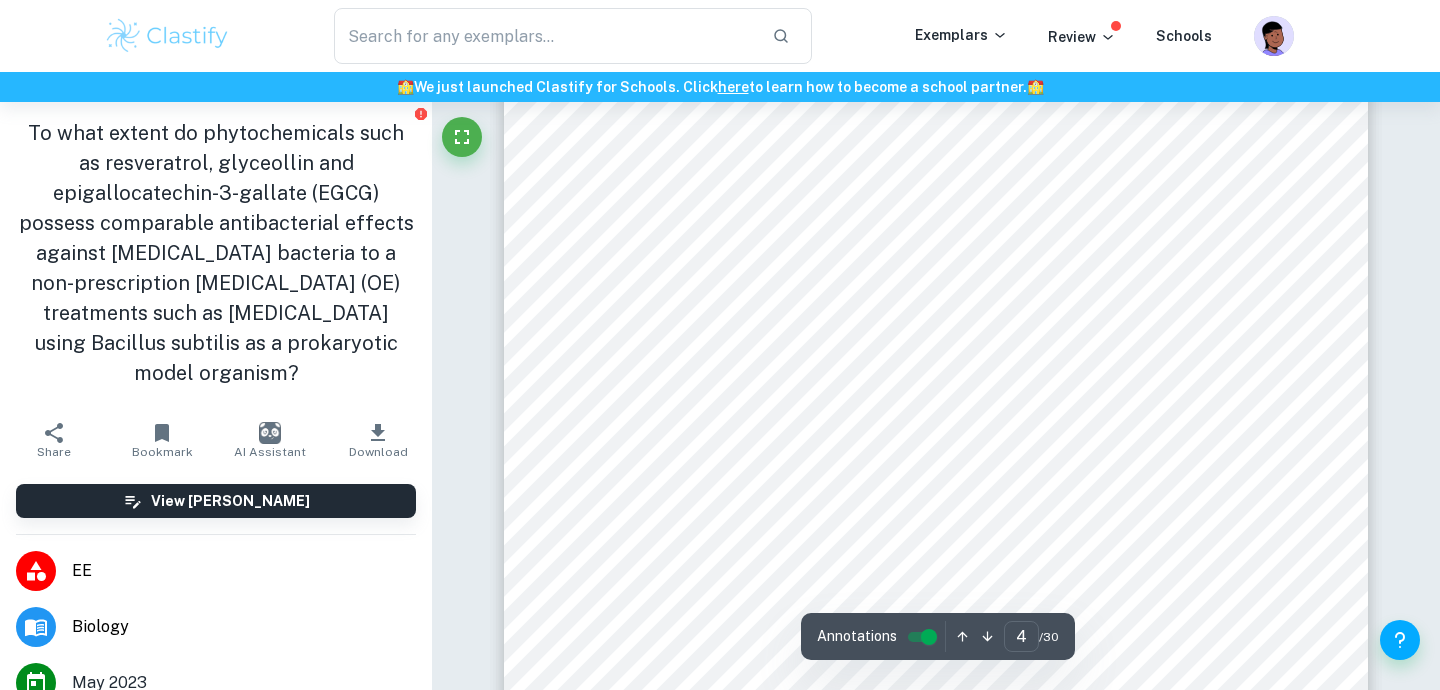 type on "3" 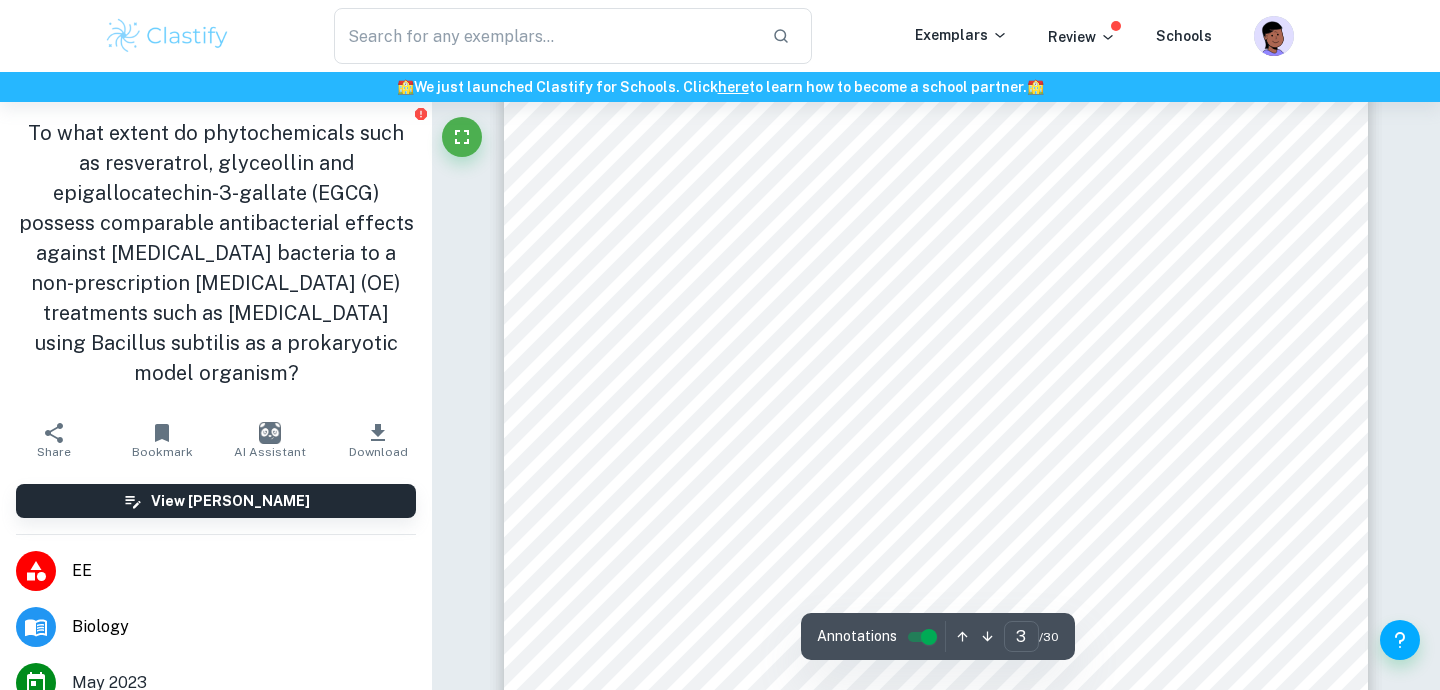 scroll, scrollTop: 2482, scrollLeft: 0, axis: vertical 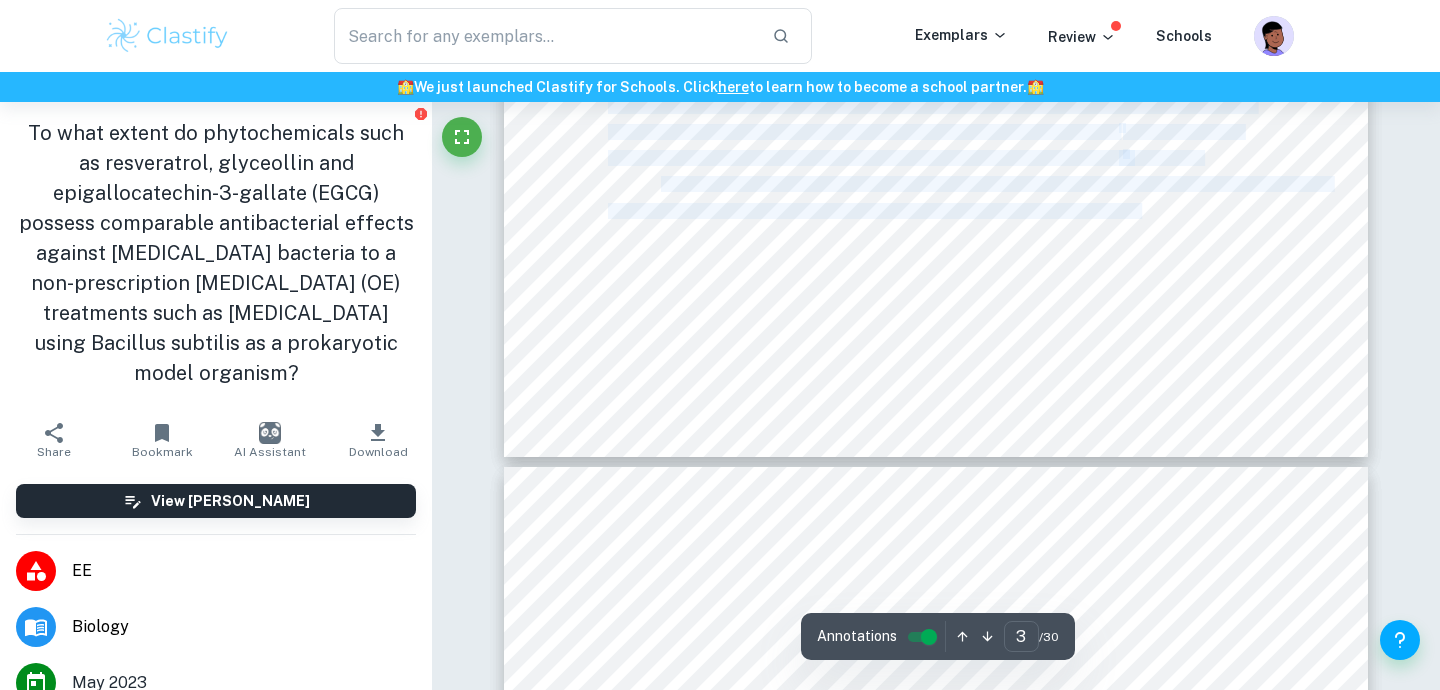 drag, startPoint x: 608, startPoint y: 347, endPoint x: 1107, endPoint y: 213, distance: 516.67883 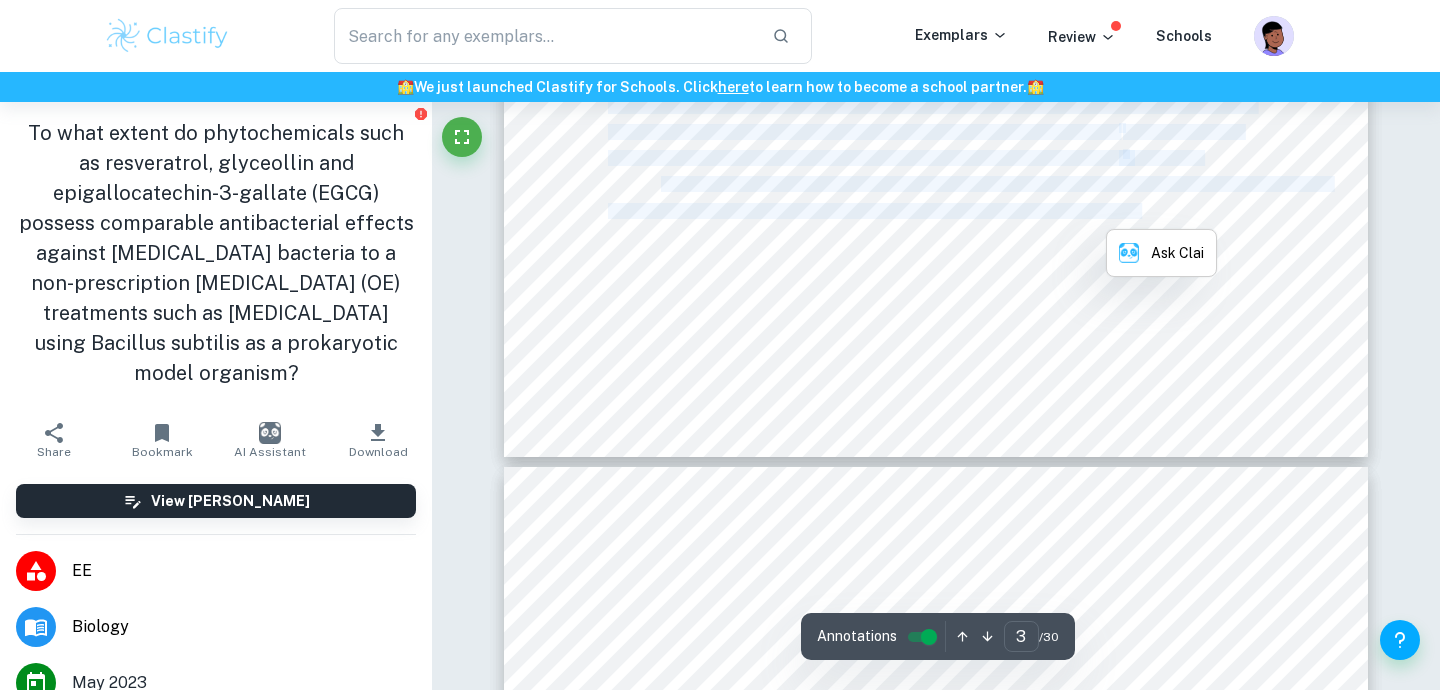 copy on "1. Introduction Phytochemicals are released by plants as a non nutrient plant compound and being antibacterial in nature they are released in response to the pathogens. Phytochemicals are obtained from plant foods such as nuts, grains, fruits etc which being antioxidative they provide enormous health benefits against [MEDICAL_DATA], viral,microbial infection, inflammation and other disorders.They are also commercially available as dietary supplements to promote gut probiotic growth and enhance gut epithelial lining. Hence considered to be an important component of our diet to gain its health benefits and offer protection. The chance to read Mind-Gut connection written by [PERSON_NAME] prompted me to write this essay and address the link between the gut microbiome and [MEDICAL_DATA], i.e. [MEDICAL_DATA] of the gut could relate to the inflammatory condition of the ear such as [MEDICAL_DATA]. Some bacterial species such as   [MEDICAL_DATA] , which share the microflora of the gut and the ear, can relate to the use of antioxidants fo..." 